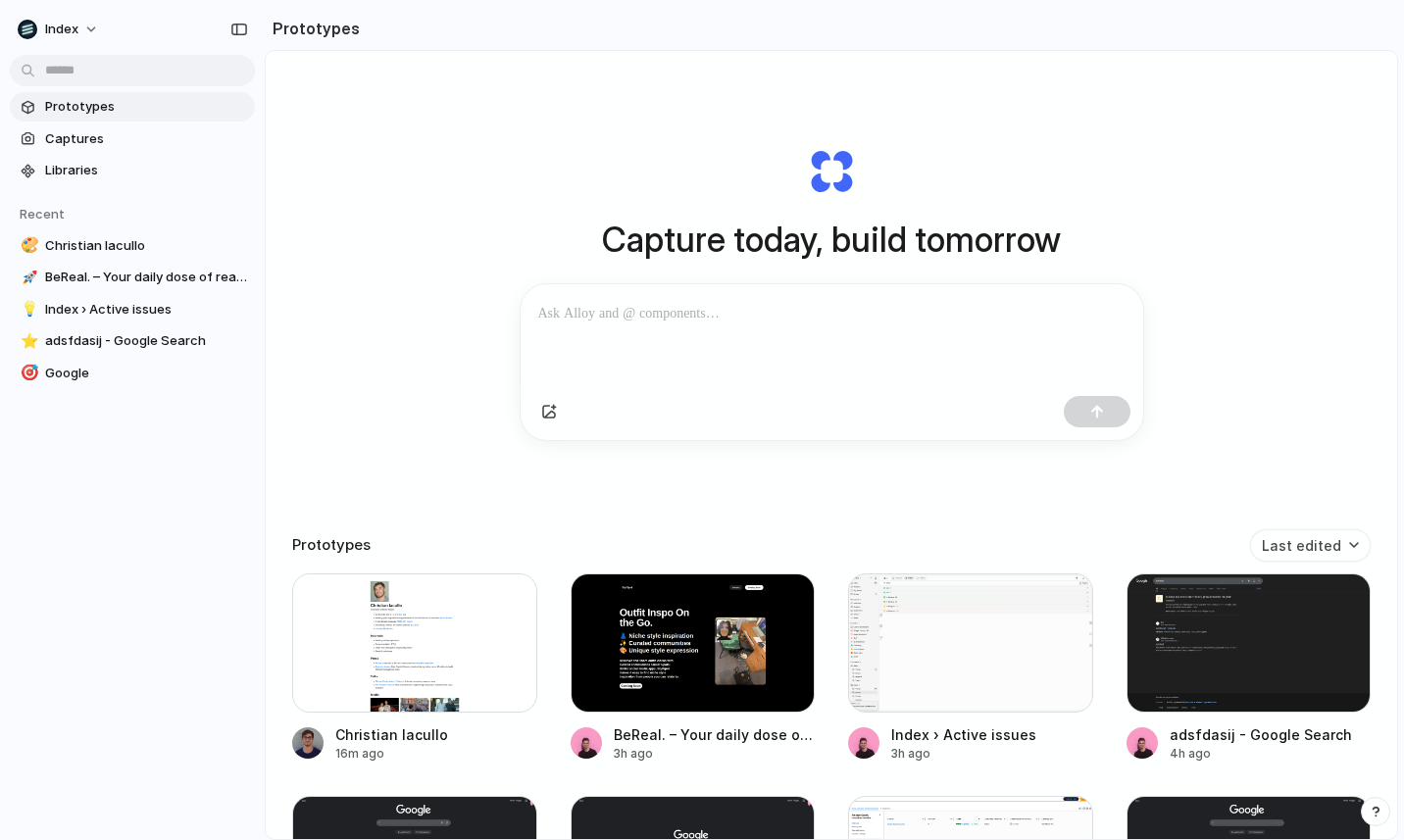 scroll, scrollTop: 0, scrollLeft: 0, axis: both 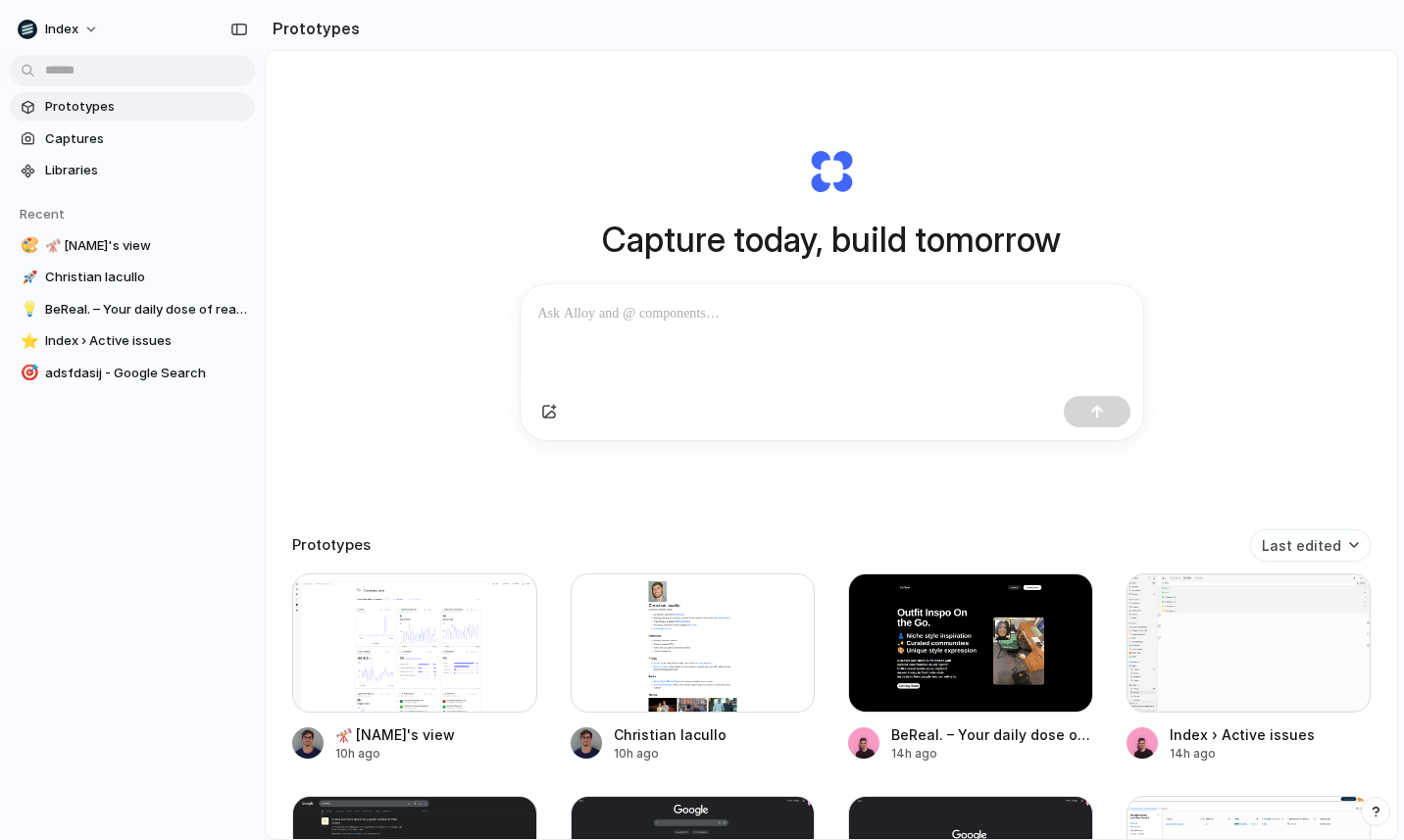 click on "Capture today, build tomorrow Clone web app Clone screenshot Start from existing page Linear Prototypes Last edited 🔭 Christian's view 10h ago Christian Iacullo 10h ago BeReal. – Your daily dose of real life 14h ago Index › Active issues 14h ago adsfdasij - Google Search 15h ago Google 15h ago Google 16h ago Clusters | Elastic Container Service | us-west-2 16h ago Google 16h ago Raycast - Your shortcut to everything 18h ago Google 18h ago Alloy > Hercules 18h ago Leo's tixel 19h ago Hercules 19h ago Apps & connections | Tixel 19h ago Generating Christian Iacullo 19h ago Tixel | Secure fan-to-fan ticket resale to live events 20h ago Purchased tickets | Tixel 20h ago www-linkedin-com_2025-08-01T00-54 23h ago Subscriptions 23h ago Home | Fullstory 1d ago Canva 1d ago Anthropic Console 1d ago Google 1d ago Anthropic Console 1d ago Term Details Page — Subframe 1d ago Alloy › Active issues 1d ago Pull requests · Index-Technologies/index 1d ago Redis Cloud Console 1d ago 1d ago Google 1d ago 1d ago Jira" at bounding box center [831, 494] 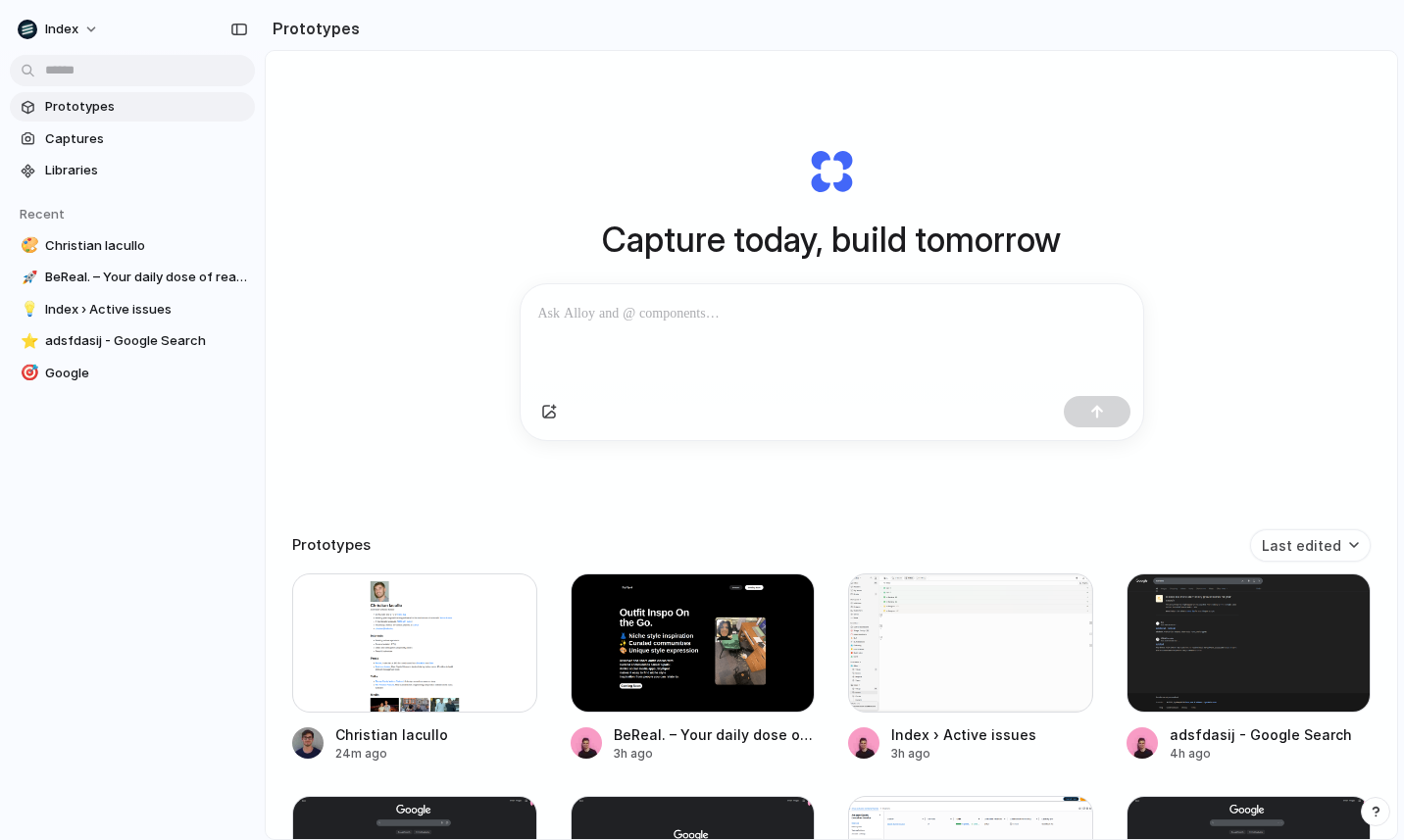 scroll, scrollTop: 0, scrollLeft: 0, axis: both 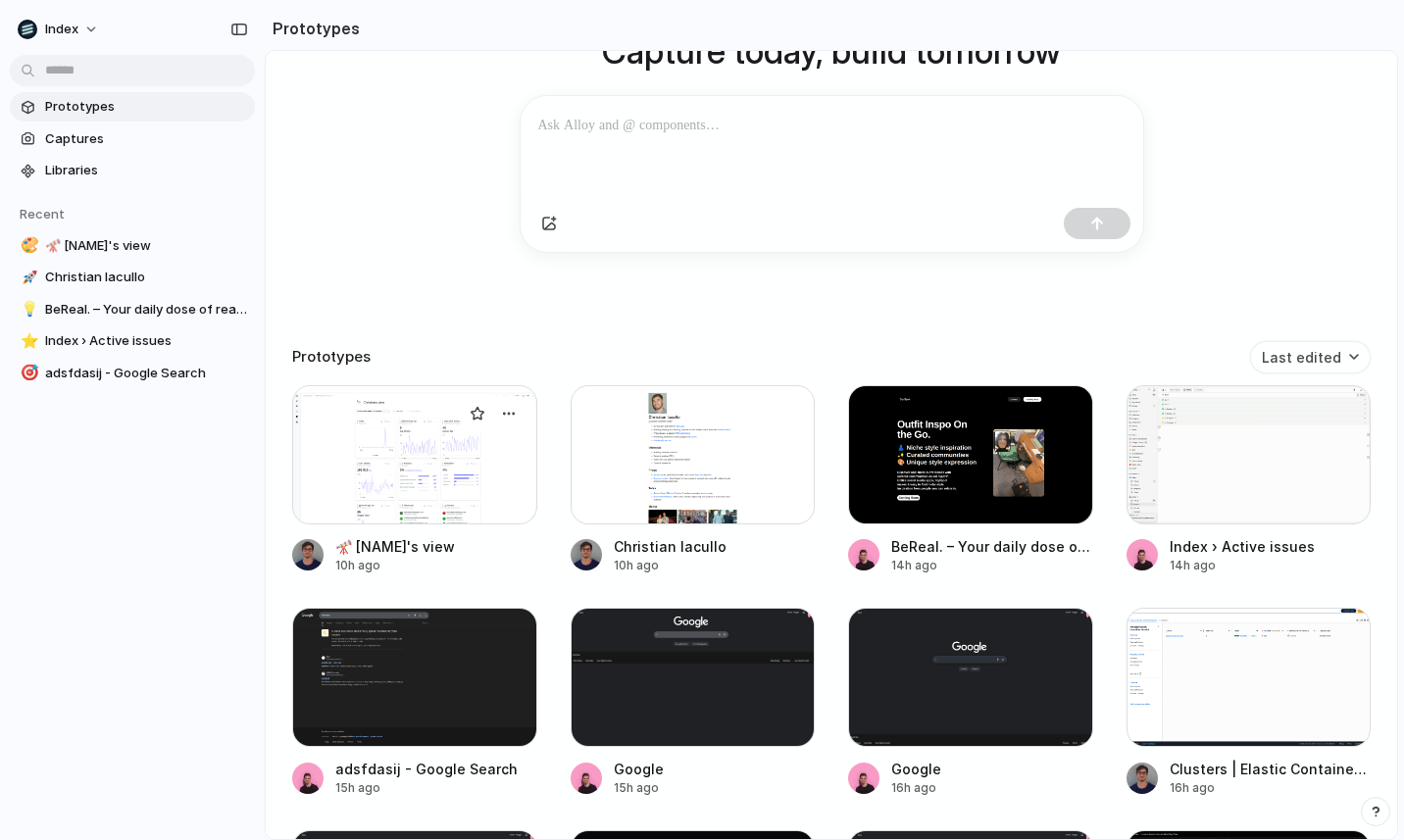 click at bounding box center (415, 455) 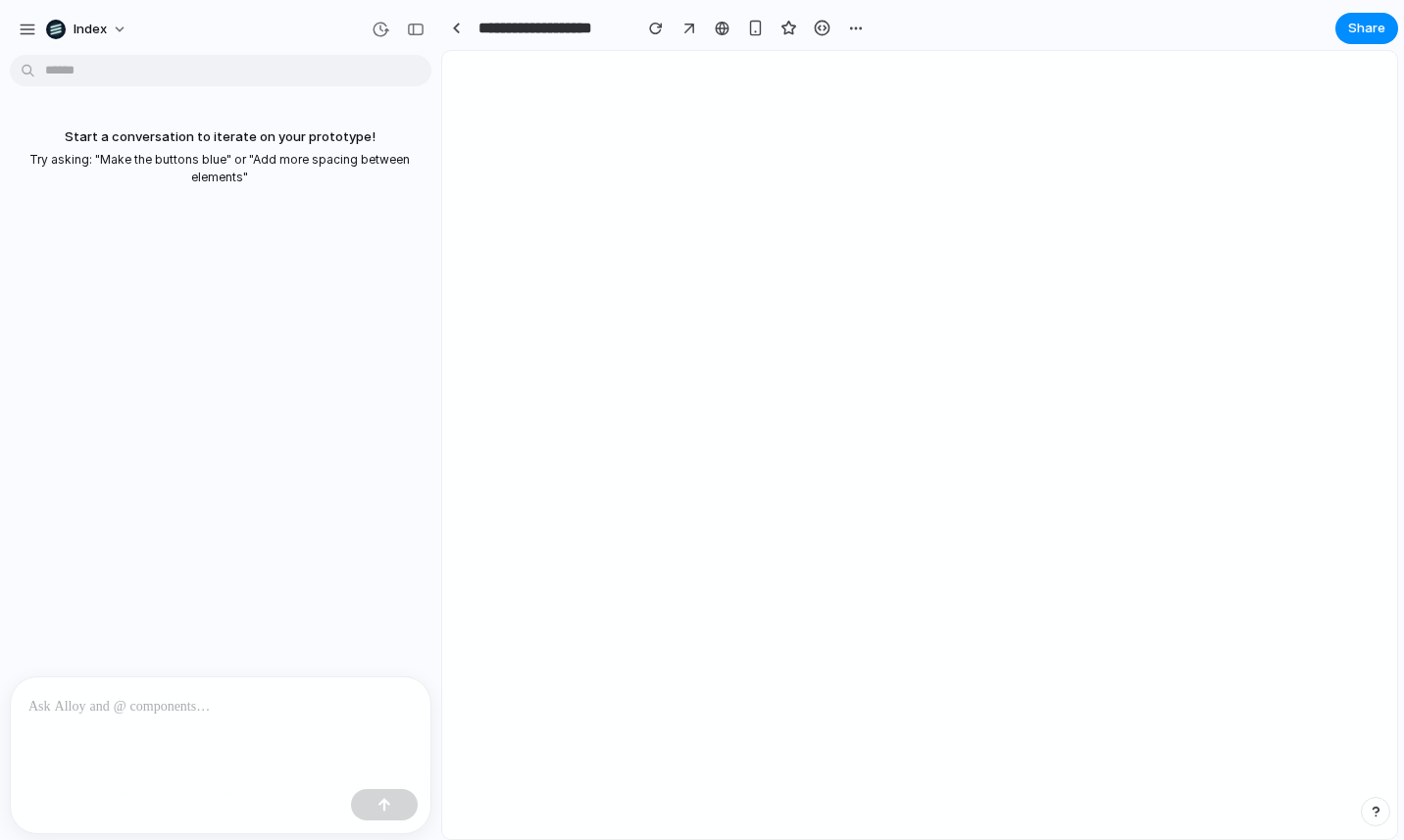 scroll, scrollTop: 0, scrollLeft: 0, axis: both 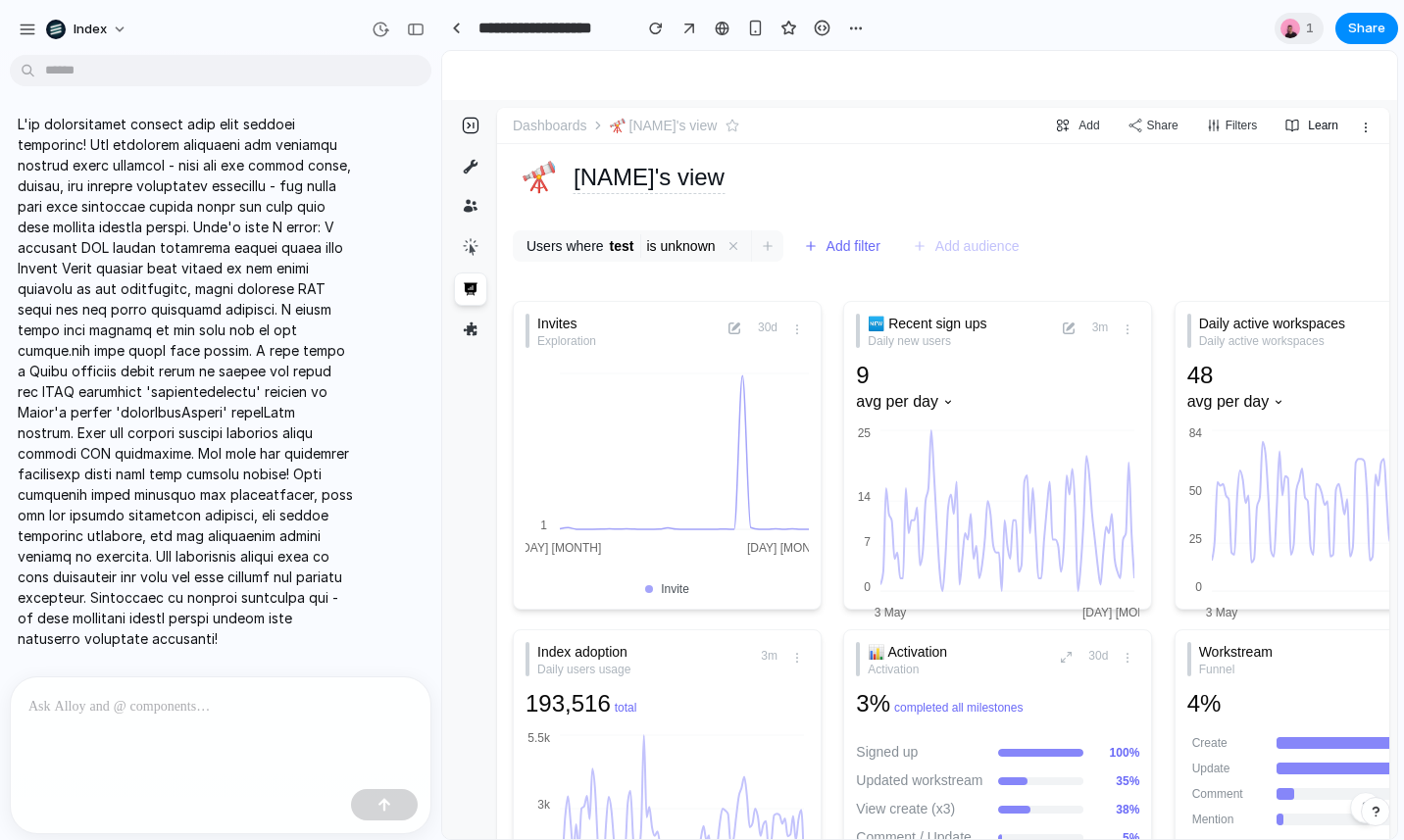 click on "Index" at bounding box center [221, 25] 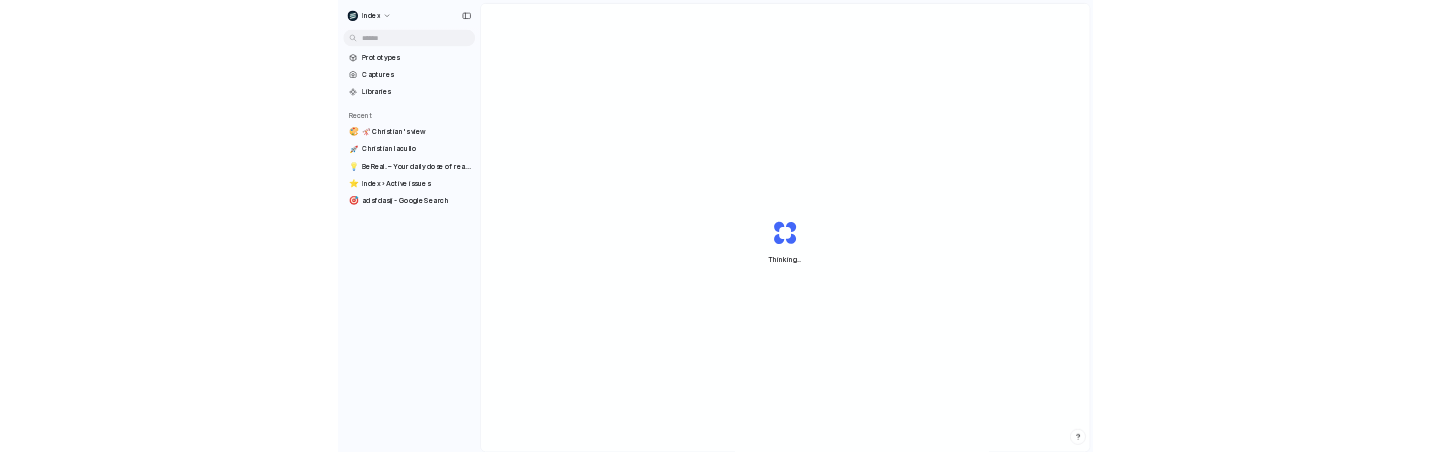 scroll, scrollTop: 0, scrollLeft: 0, axis: both 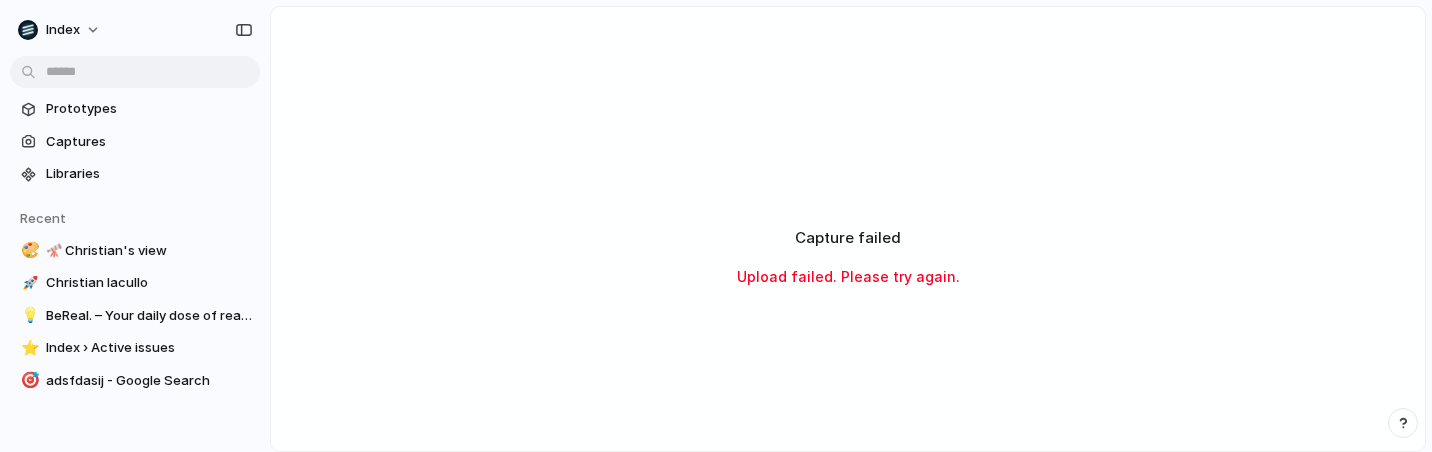 click on "Capture failed Upload failed. Please try again." at bounding box center [848, 257] 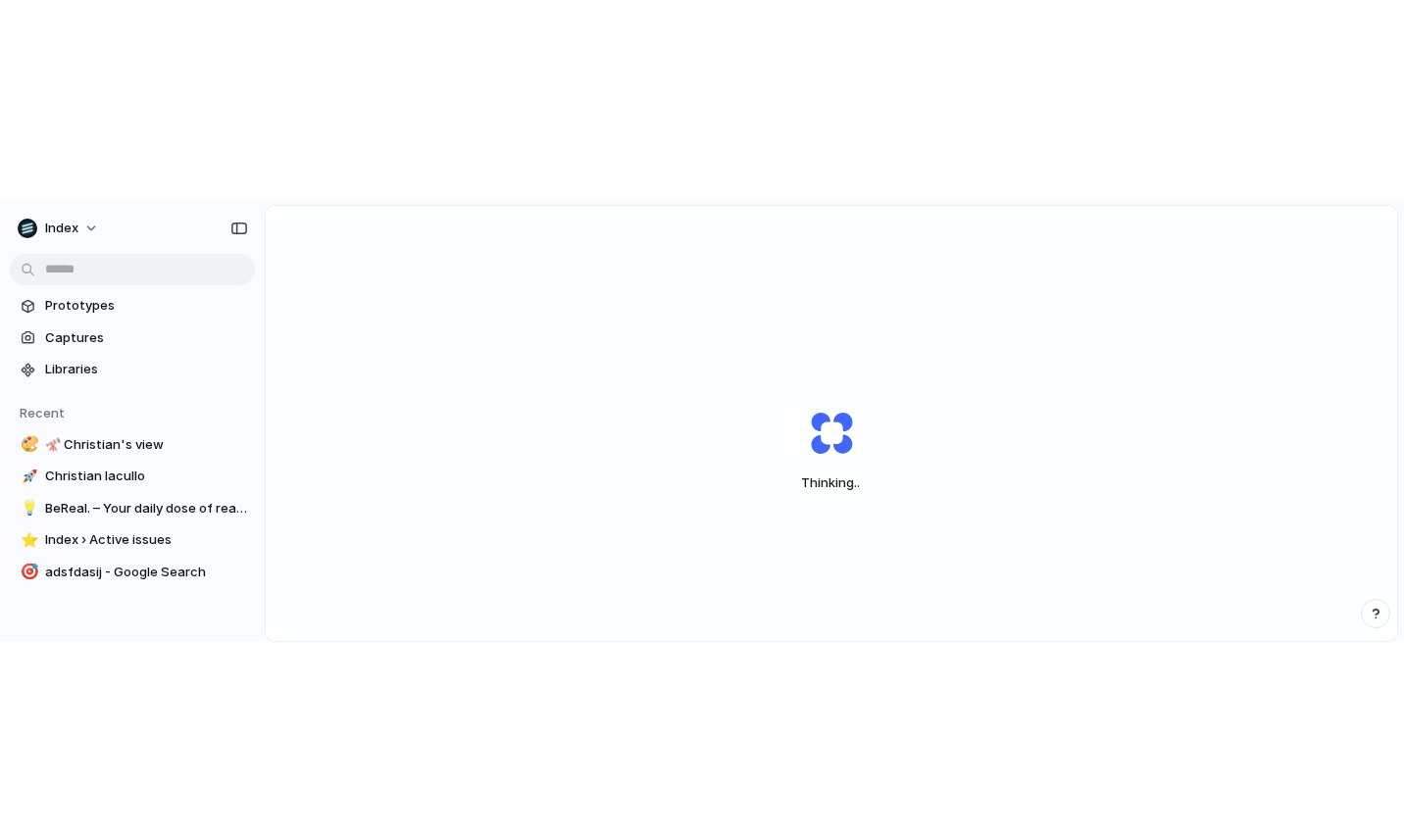 scroll, scrollTop: 0, scrollLeft: 0, axis: both 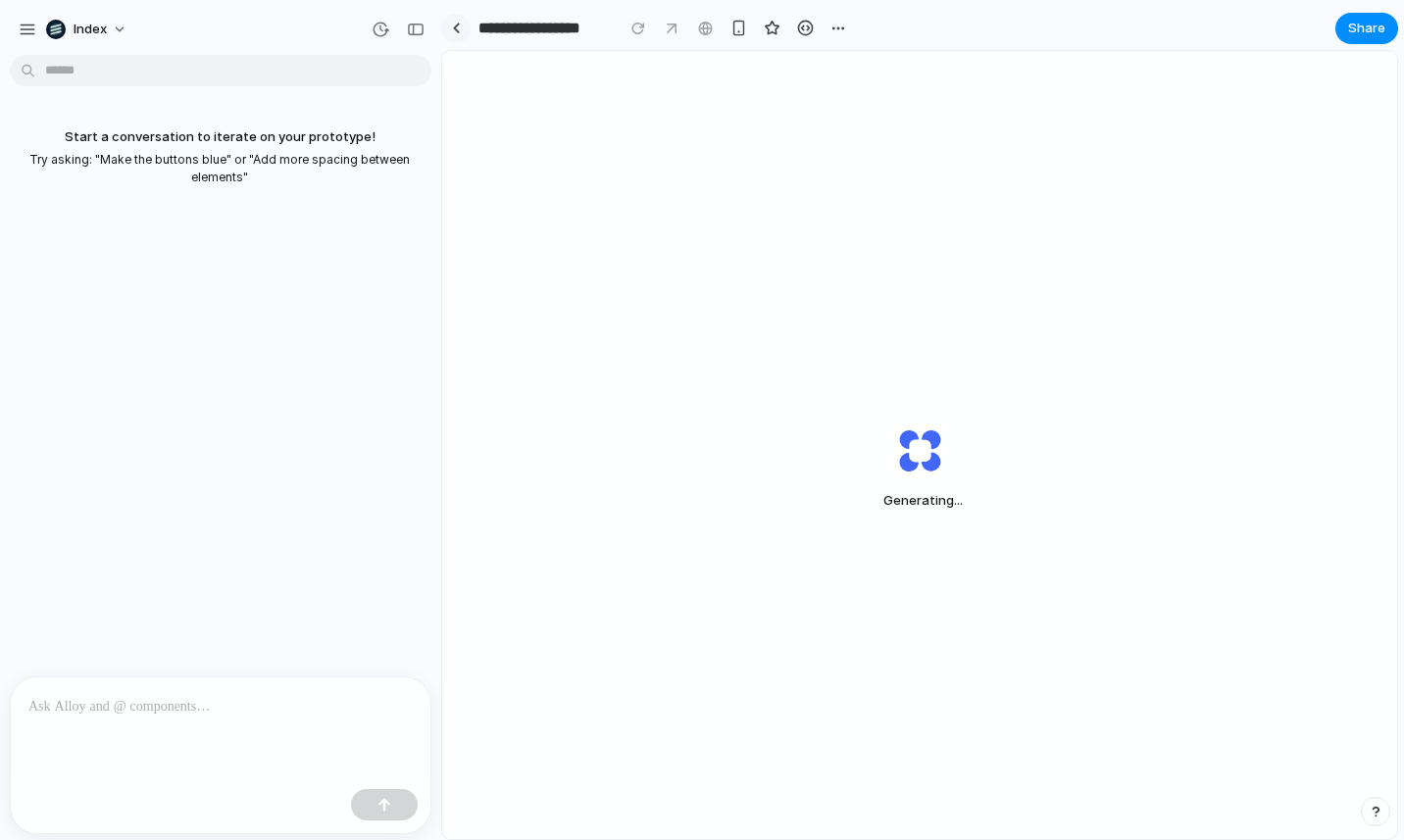 click at bounding box center (456, 28) 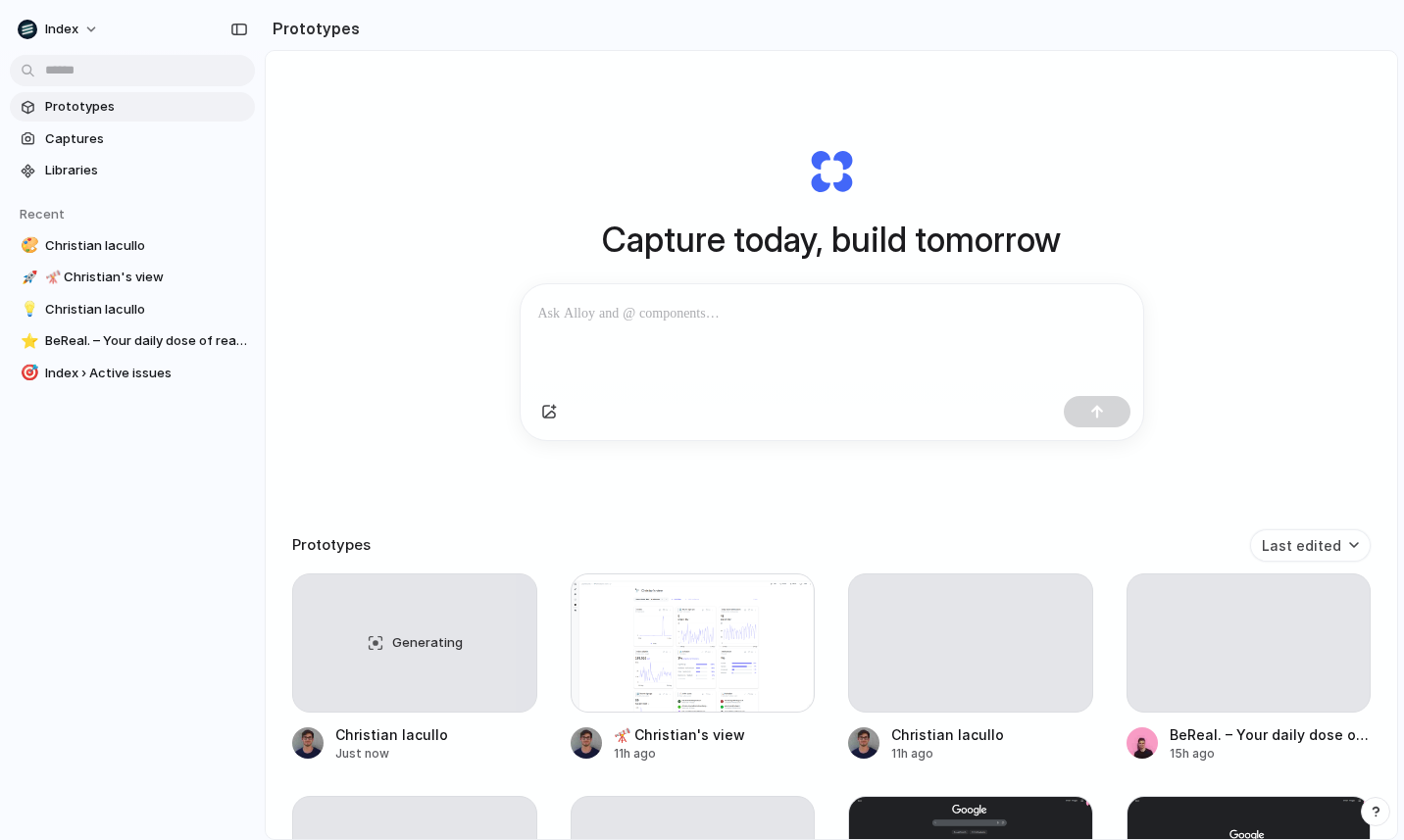click on "Capture today, build tomorrow Clone web app Clone screenshot Start from existing page Linear Prototypes Last edited Generating Christian Iacullo Just now 🔭 Christian's view 11h ago Christian Iacullo 11h ago BeReal. – Your daily dose of real life 15h ago Index › Active issues 15h ago adsfdasij - Google Search 16h ago Google 16h ago Google 17h ago Clusters | Elastic Container Service | us-west-2 17h ago Google 17h ago Raycast - Your shortcut to everything 19h ago Google 19h ago Alloy > Hercules 19h ago Leo's tixel 20h ago Hercules 20h ago Apps & connections | Tixel 20h ago Generating Christian Iacullo 20h ago Tixel | Secure fan-to-fan ticket resale to live events 21h ago Purchased tickets | Tixel 21h ago www-linkedin-com_2025-08-01T00-54 1d ago Subscriptions 1d ago Home | Fullstory 1d ago Canva 1d ago Anthropic Console 1d ago Google 1d ago Anthropic Console 1d ago Term Details Page — Subframe 1d ago Alloy › Active issues 1d ago Pull requests · Index-Technologies/index 1d ago Redis Cloud Console Jira" at bounding box center (831, 494) 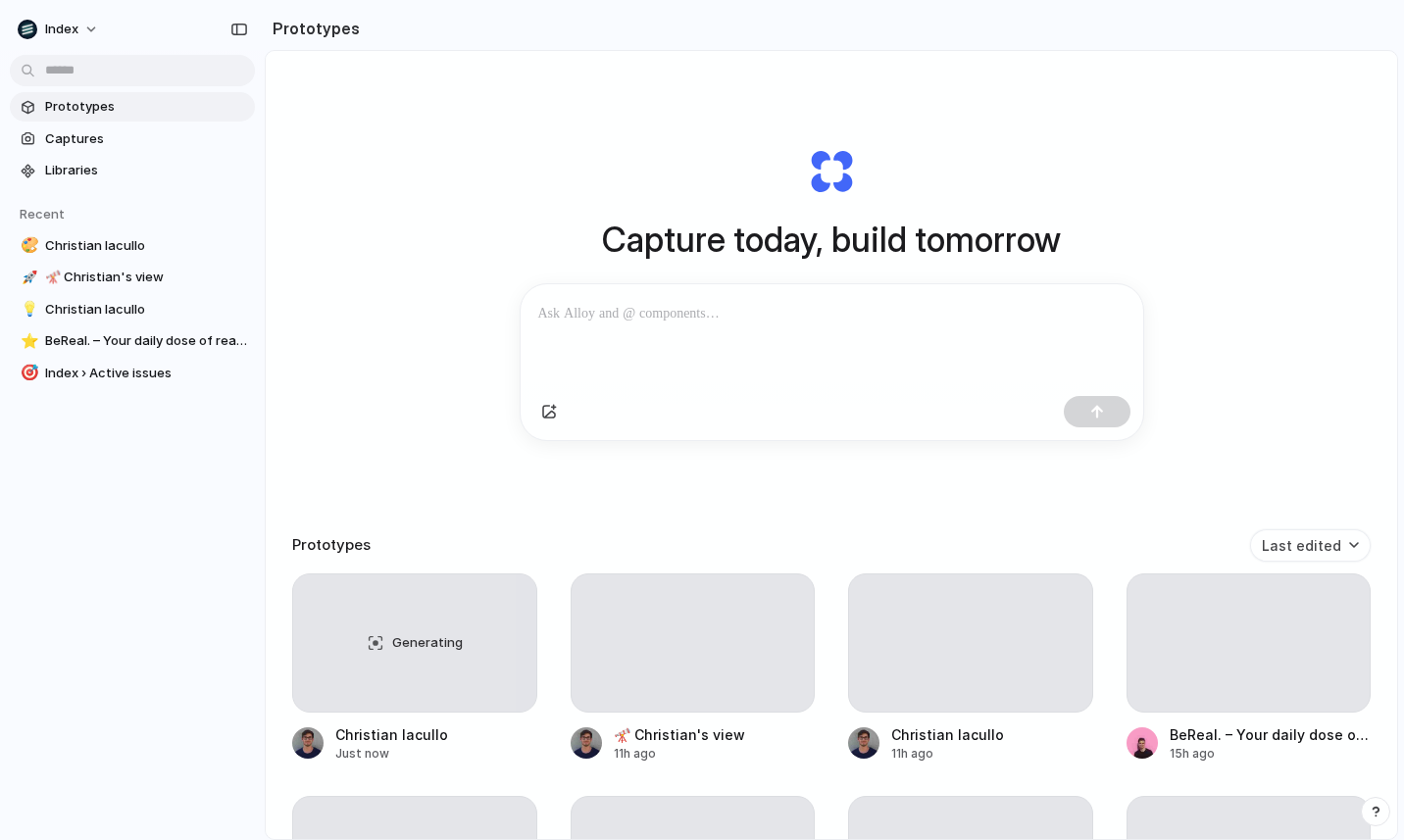 scroll, scrollTop: 0, scrollLeft: 0, axis: both 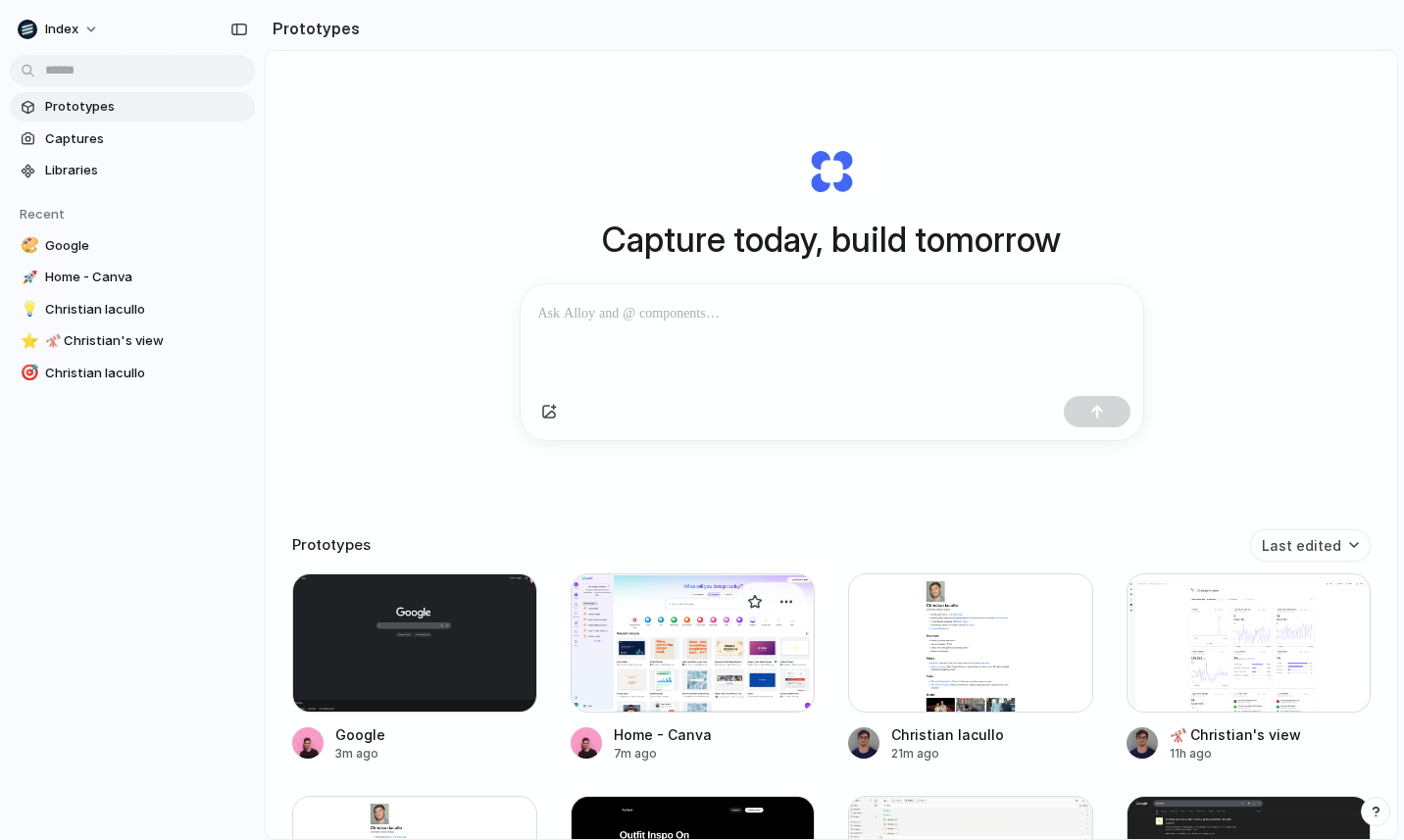 click at bounding box center [693, 643] 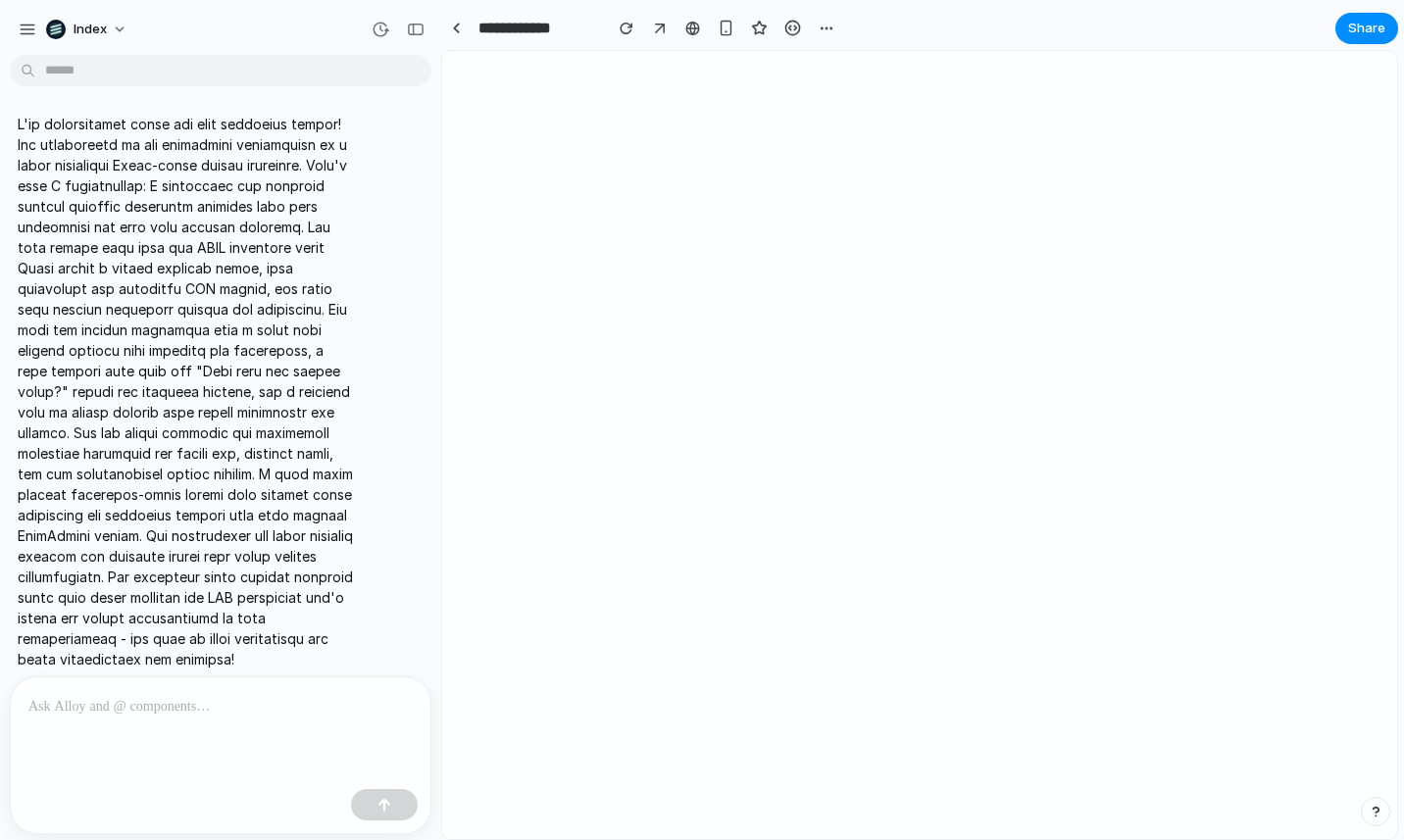 scroll, scrollTop: 0, scrollLeft: 10, axis: horizontal 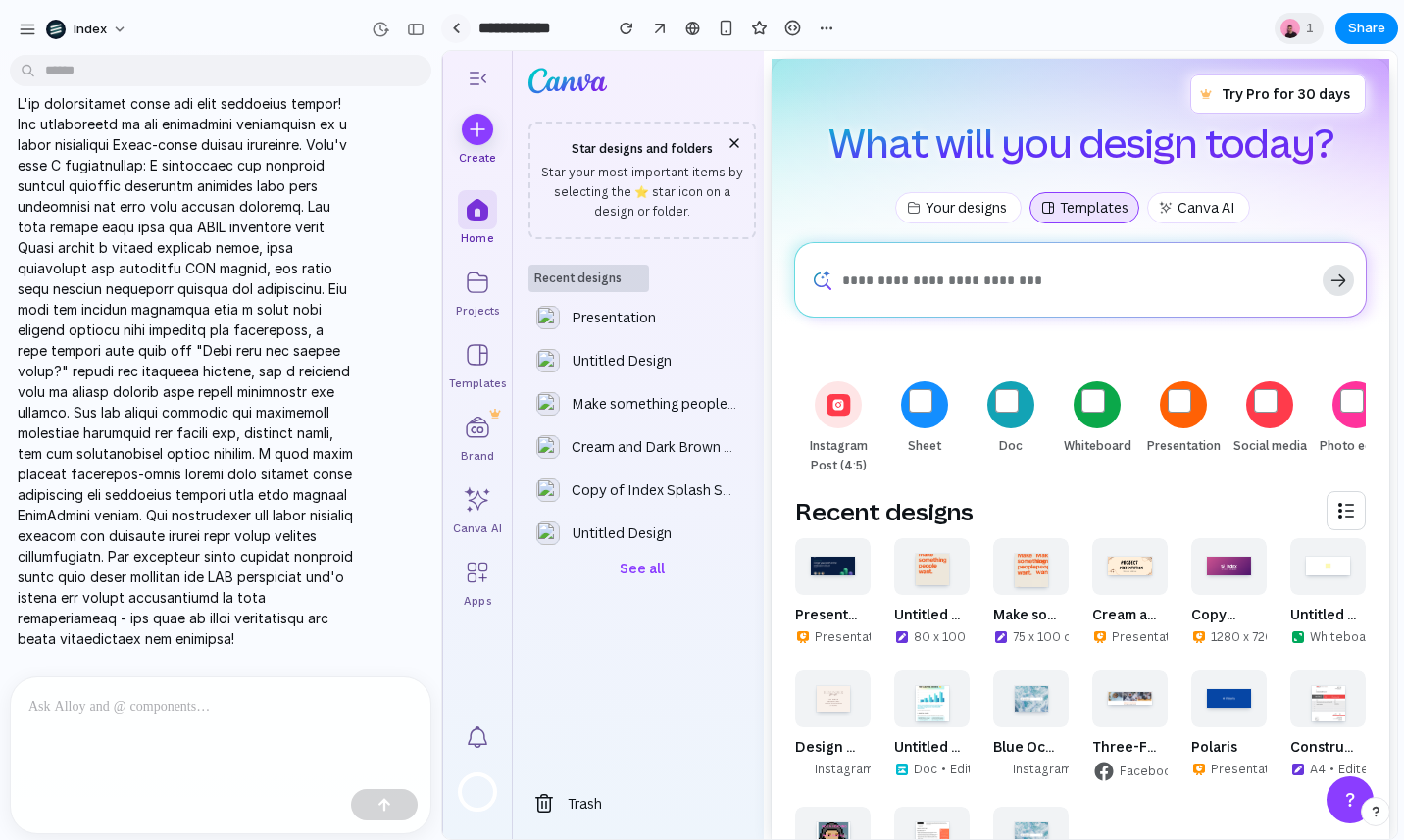 click at bounding box center [456, 28] 